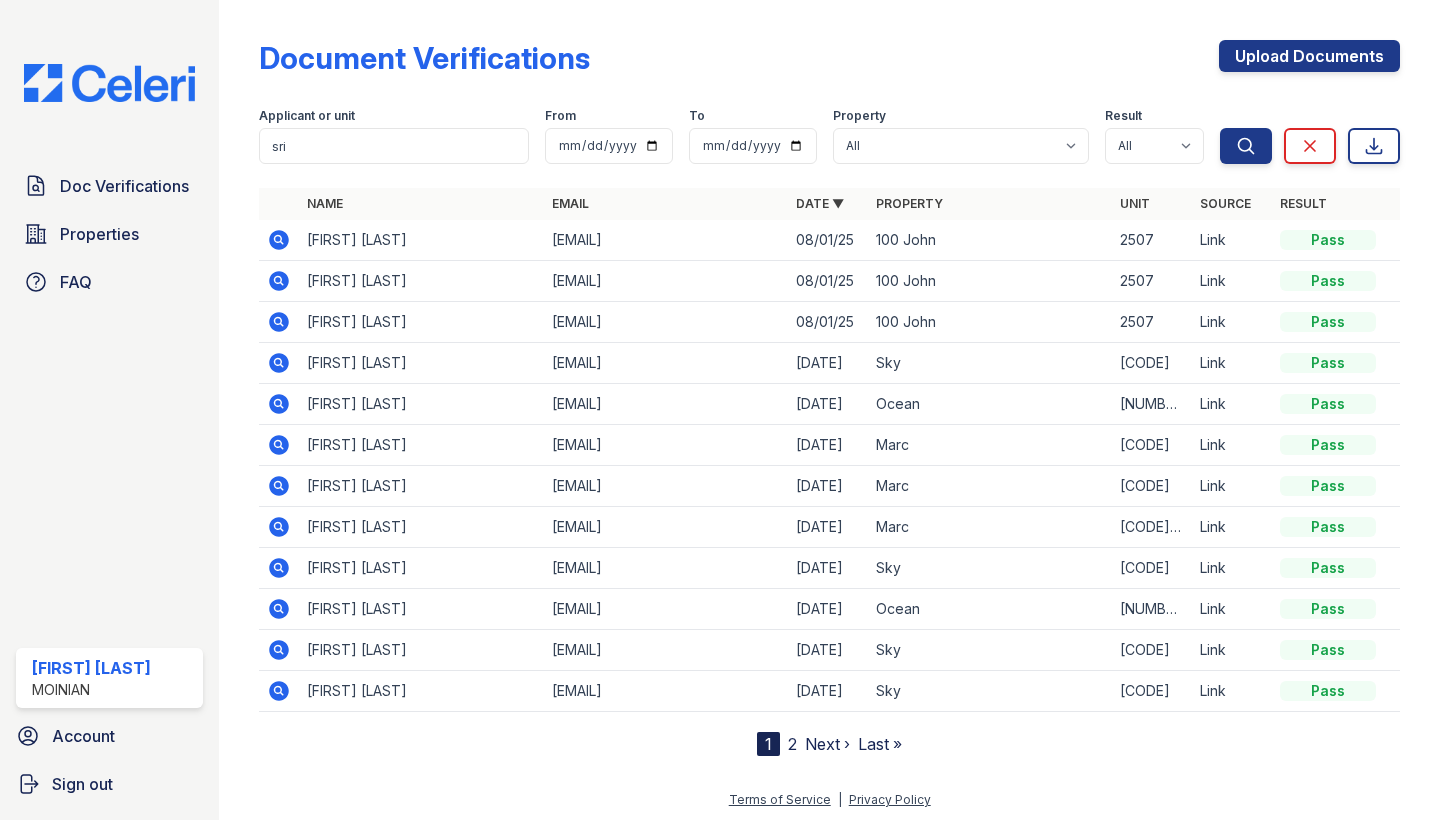 scroll, scrollTop: 0, scrollLeft: 0, axis: both 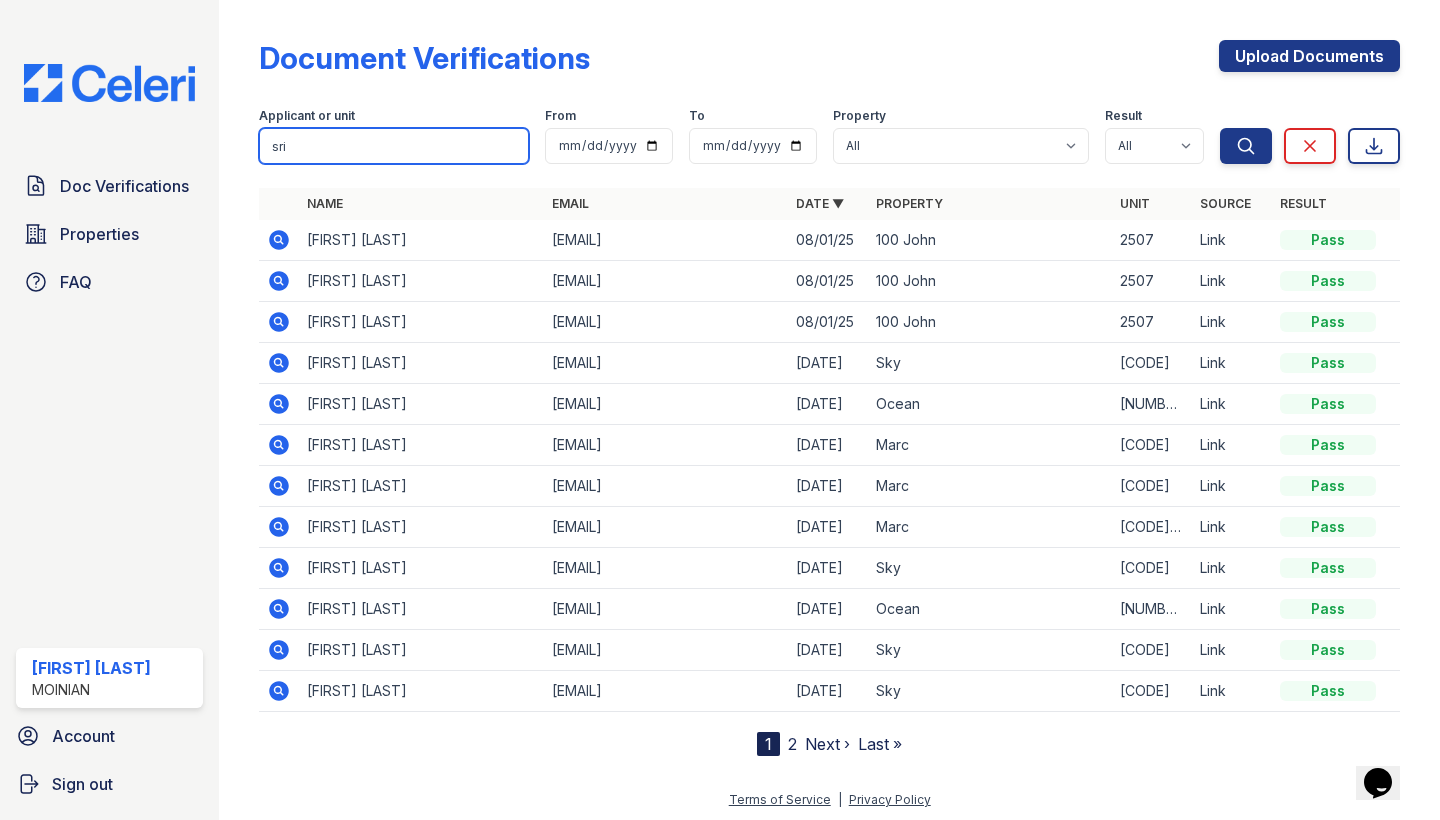 click on "sri" at bounding box center (394, 146) 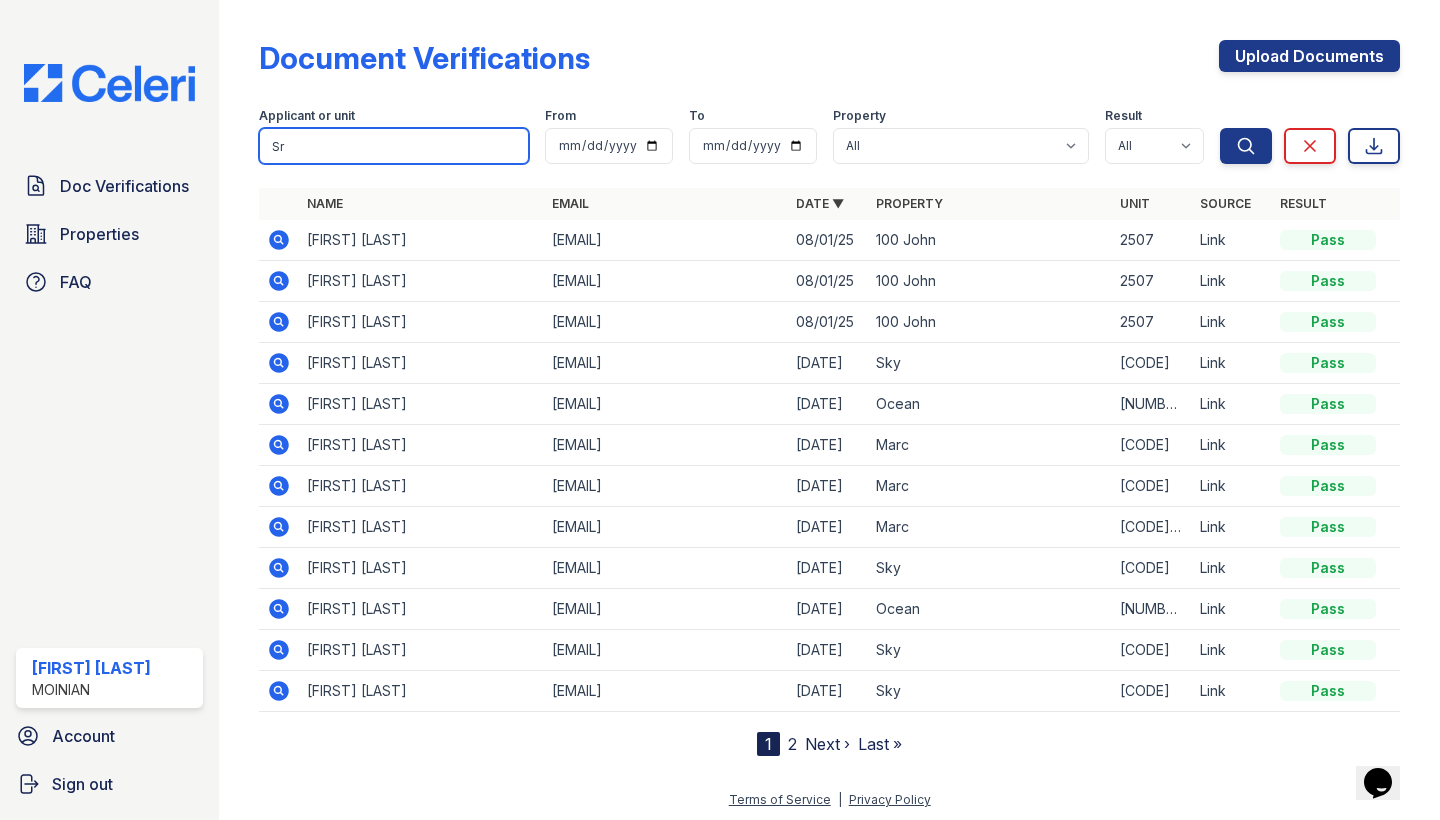 type on "S" 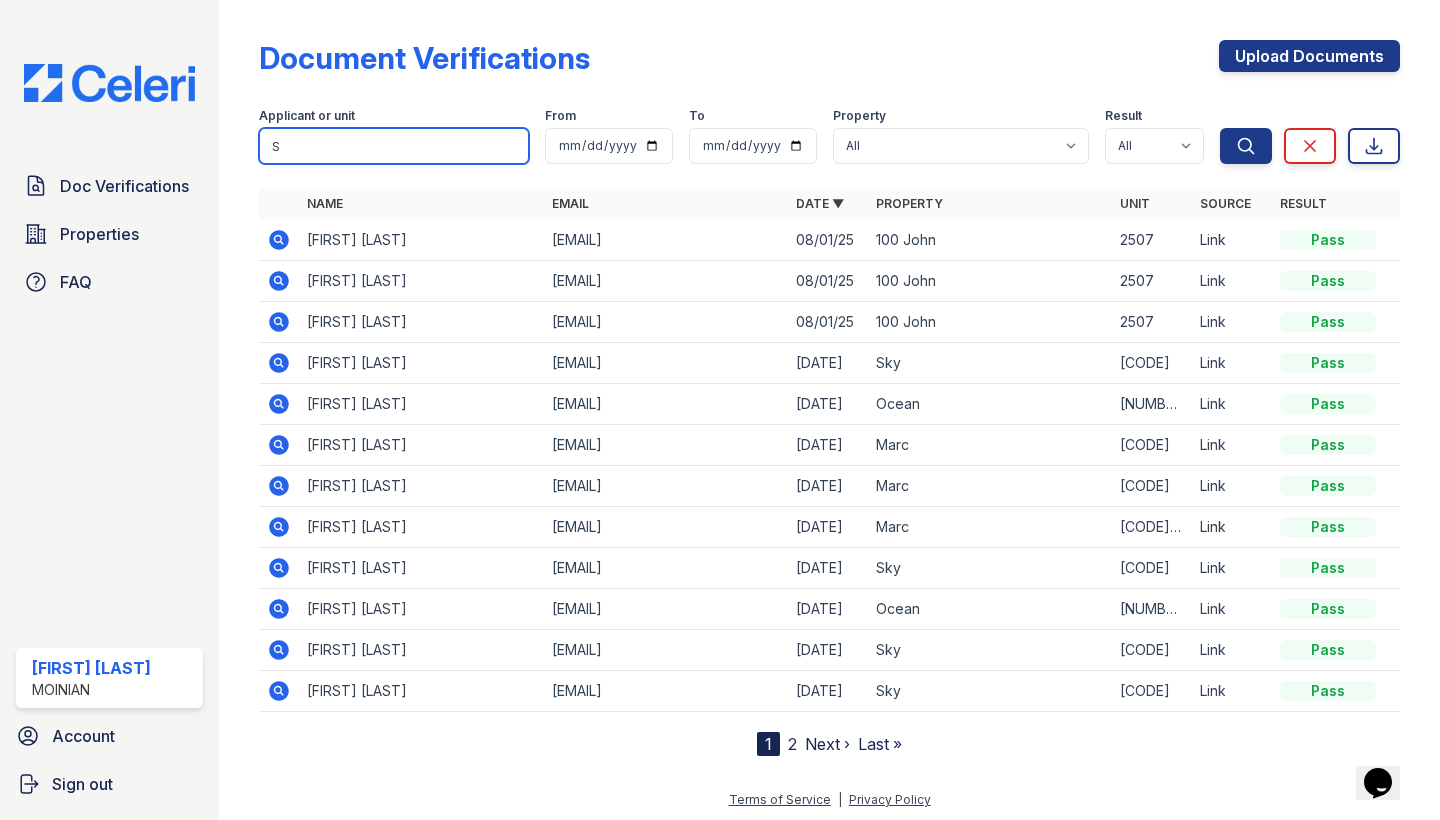 type 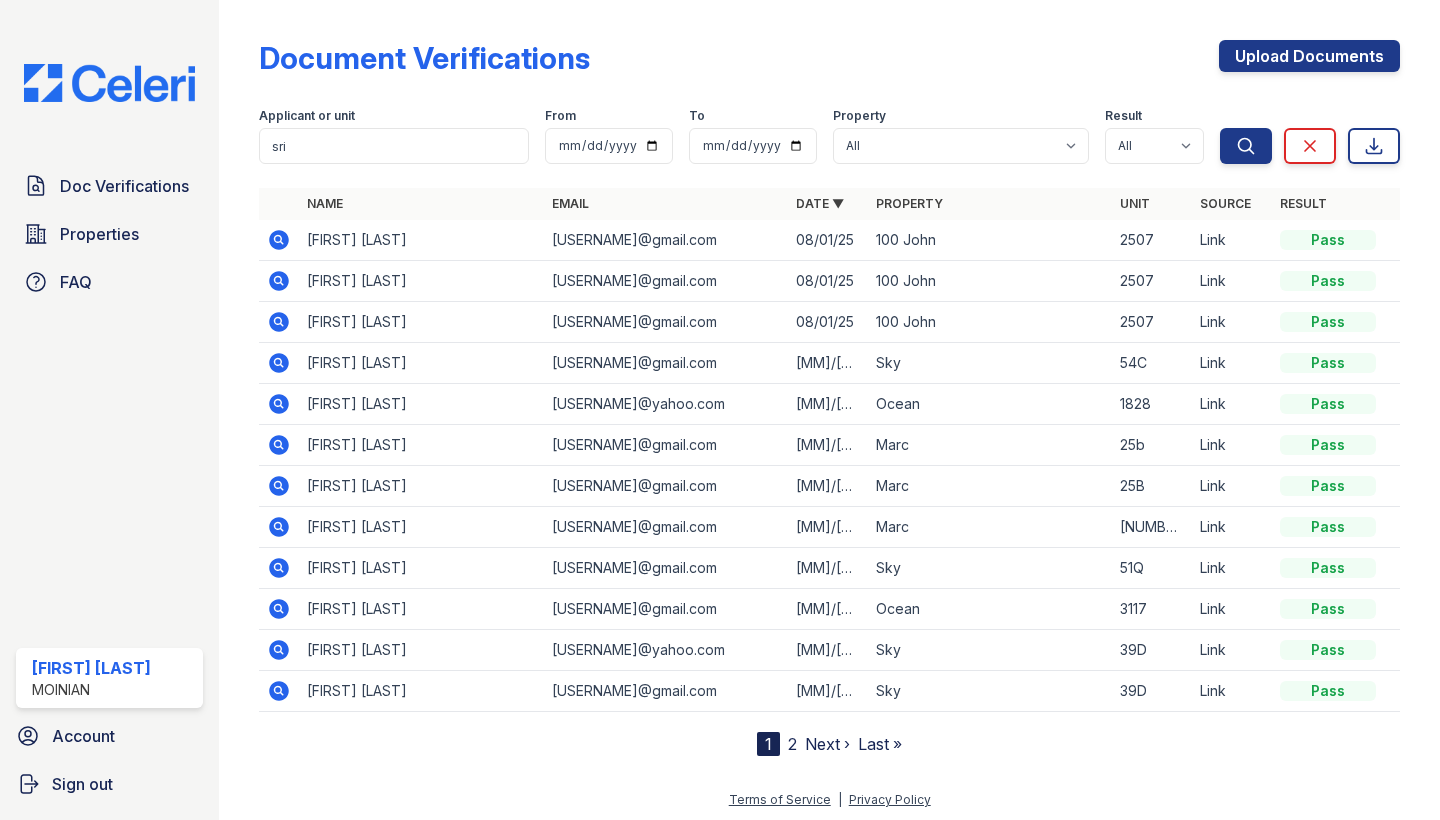 scroll, scrollTop: 0, scrollLeft: 0, axis: both 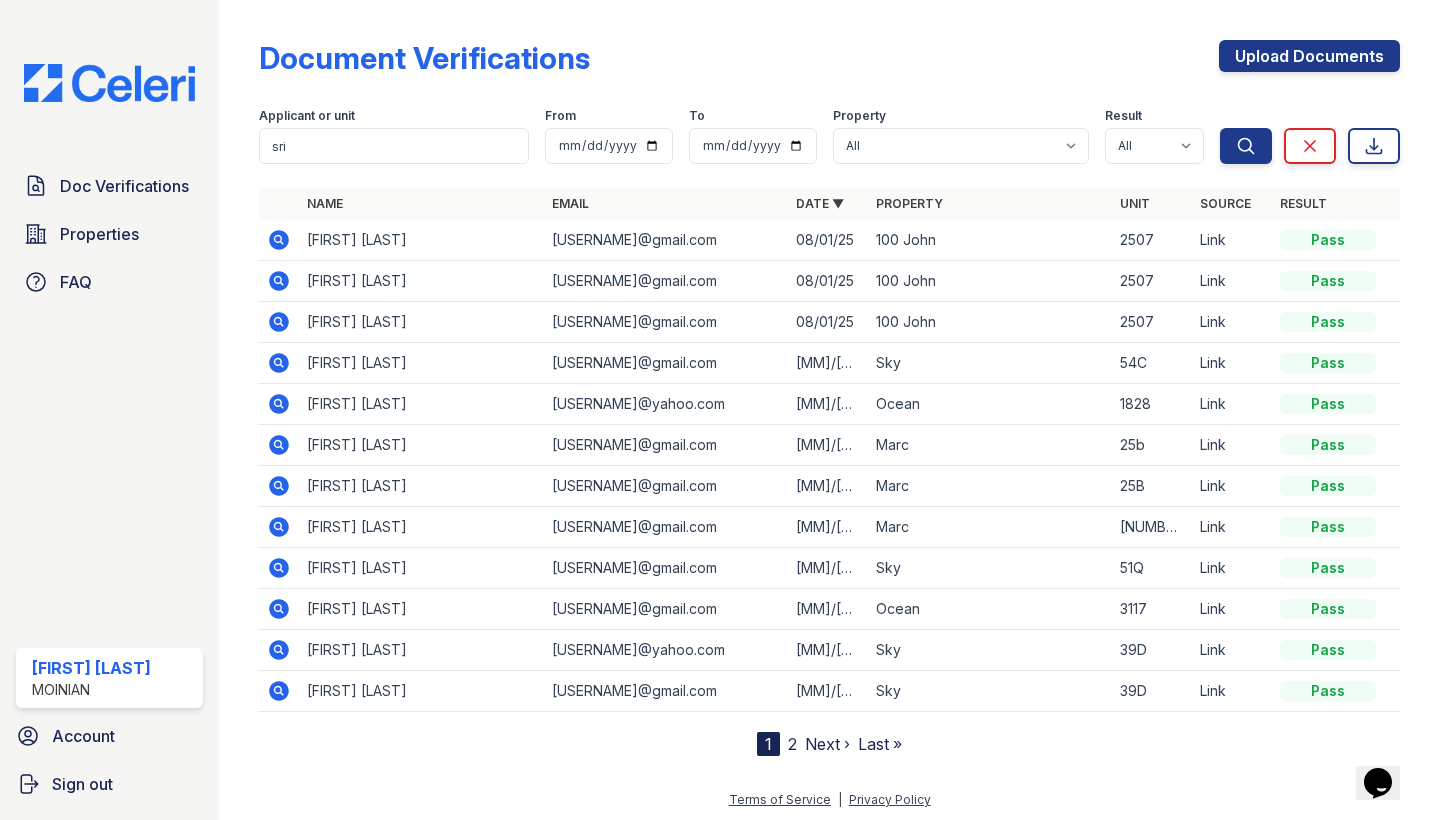 click 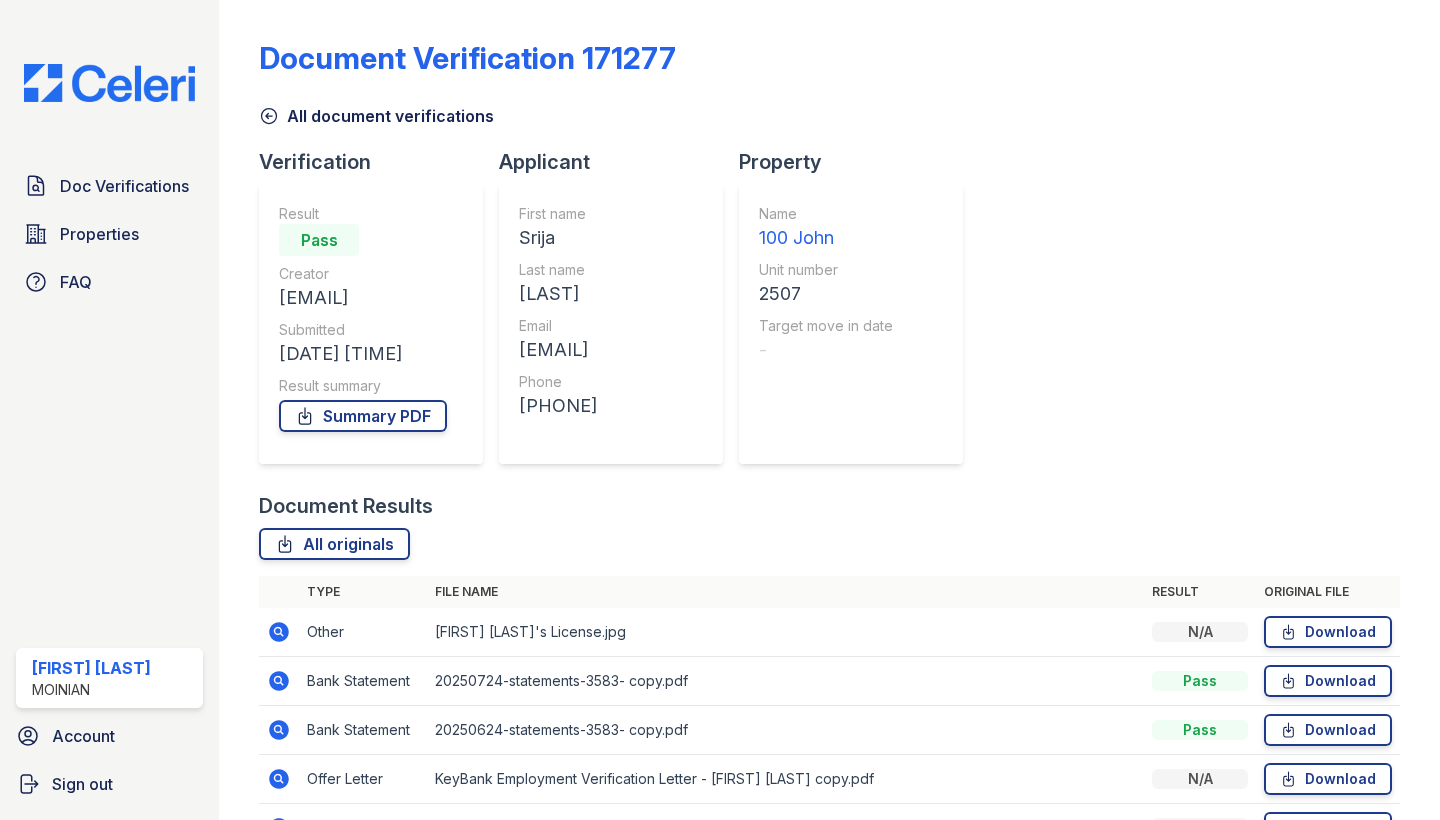 scroll, scrollTop: 0, scrollLeft: 0, axis: both 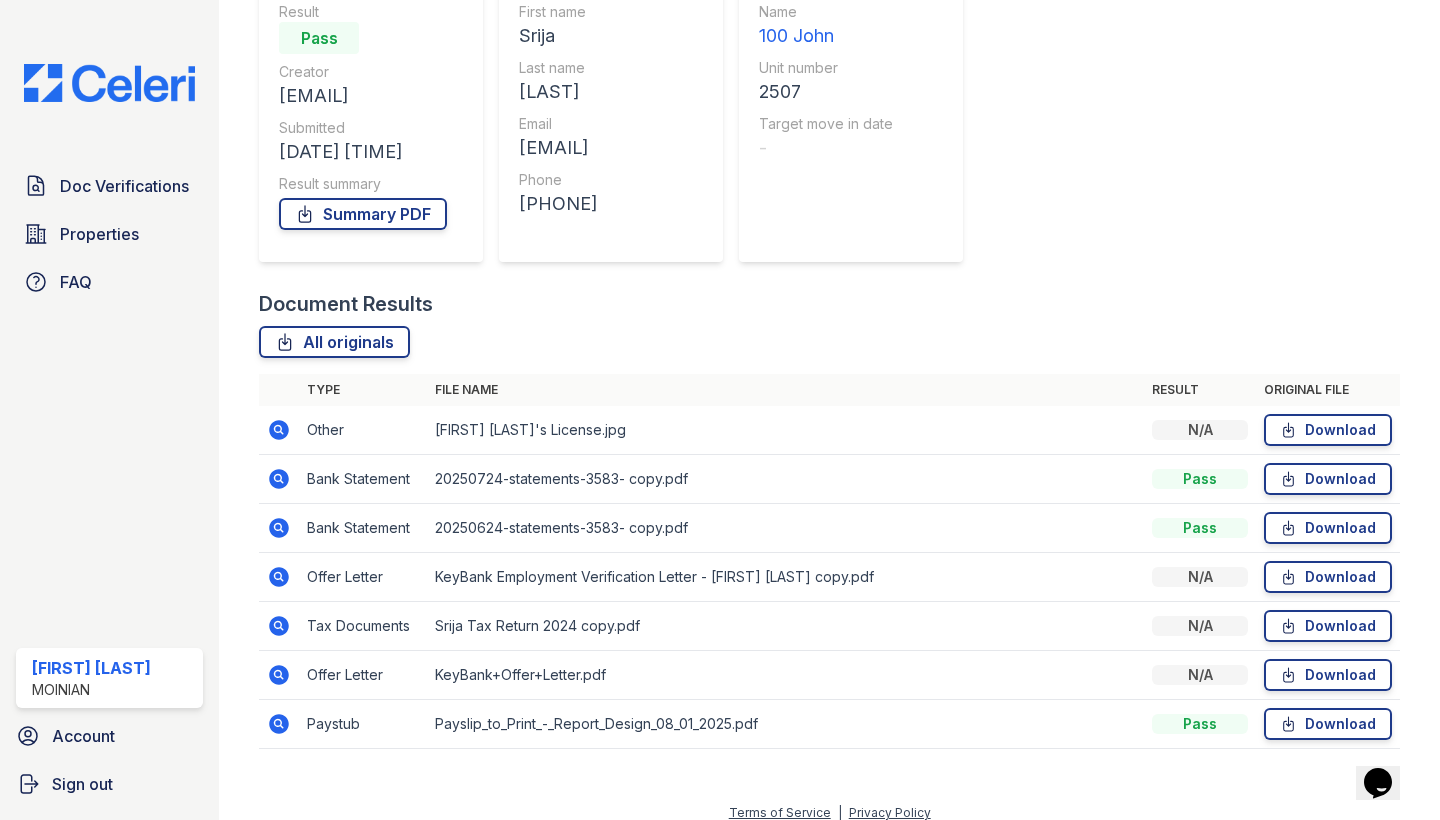 click 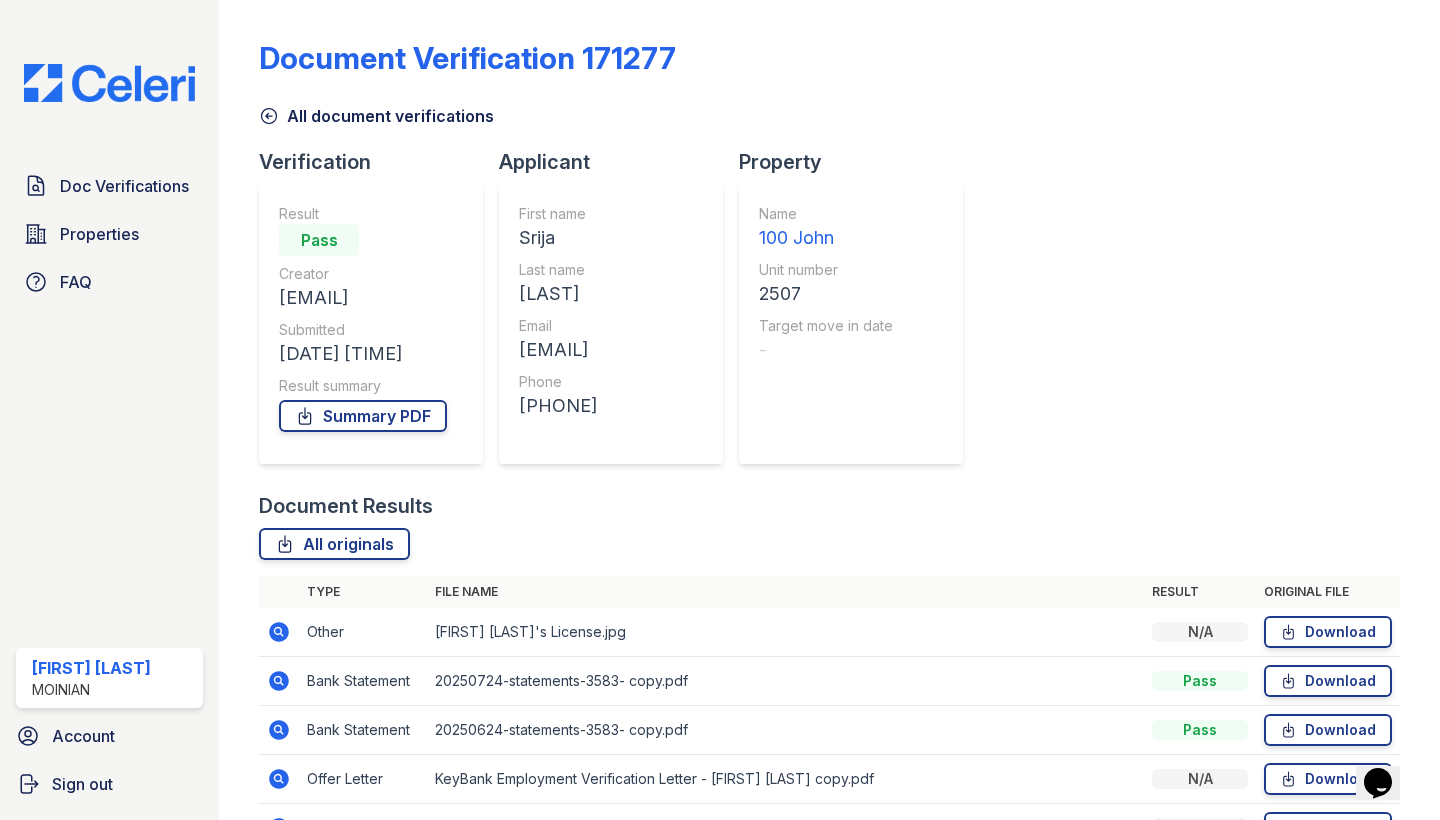scroll, scrollTop: 0, scrollLeft: 0, axis: both 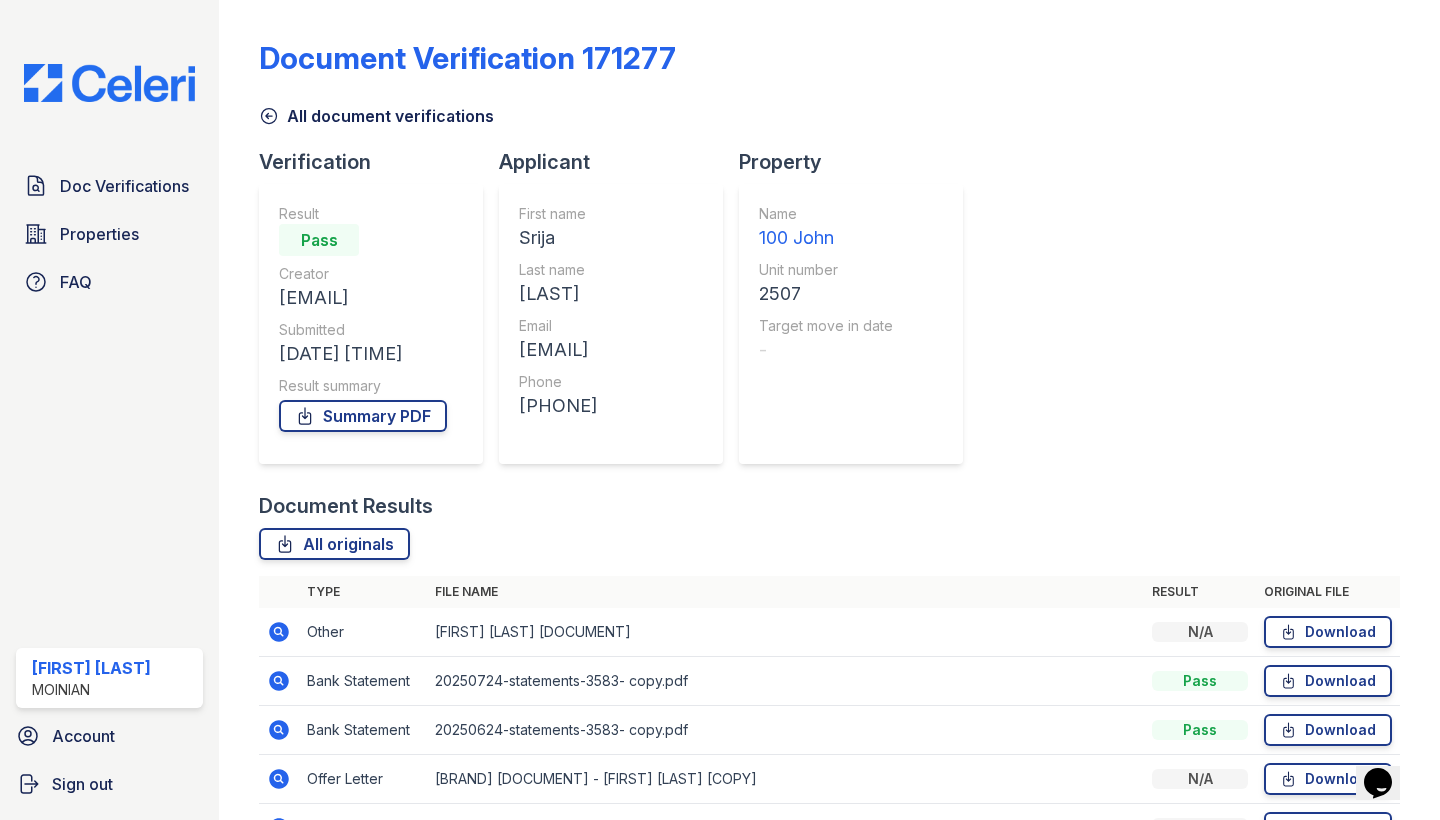 click at bounding box center [109, 83] 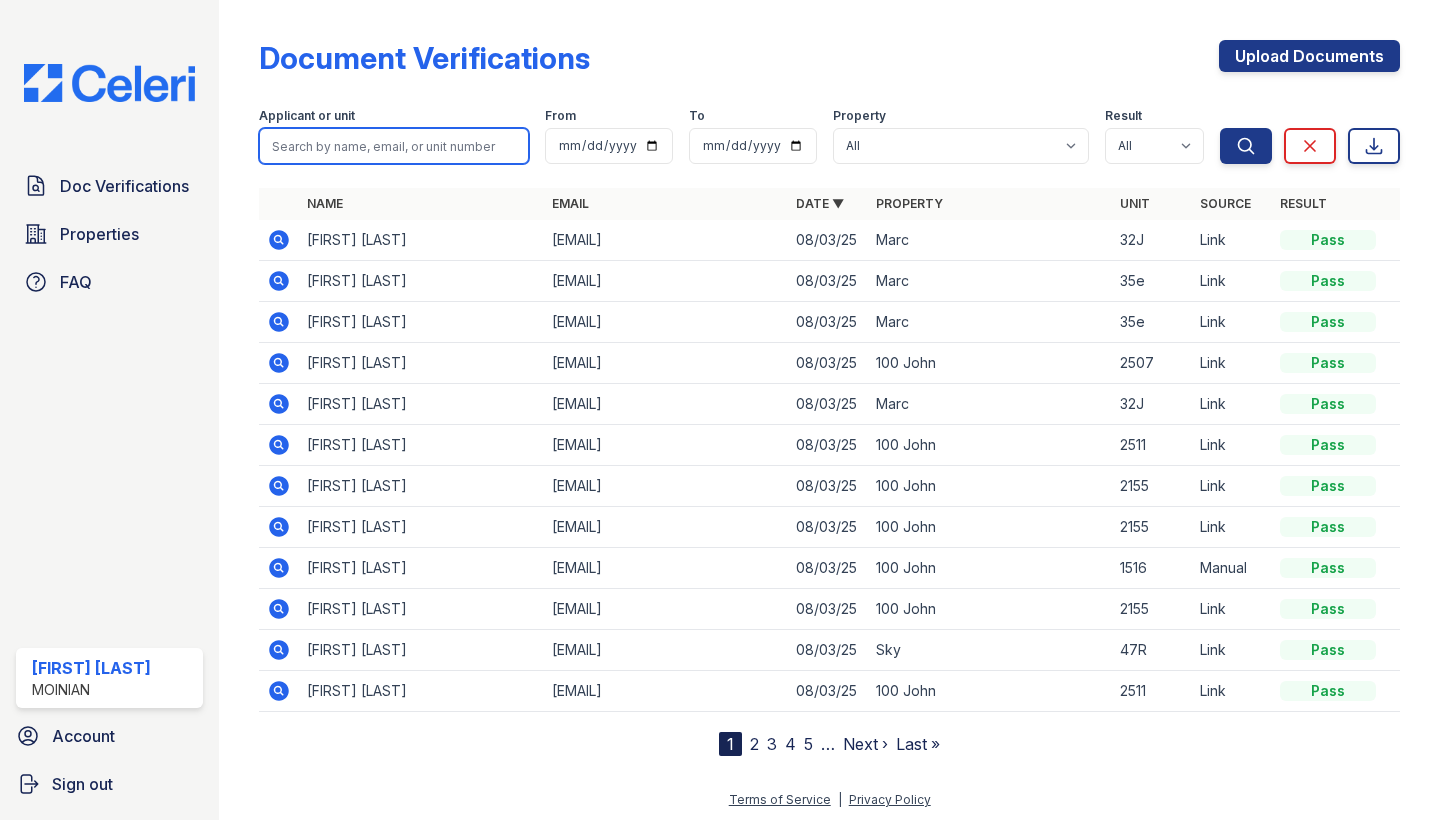 click at bounding box center [394, 146] 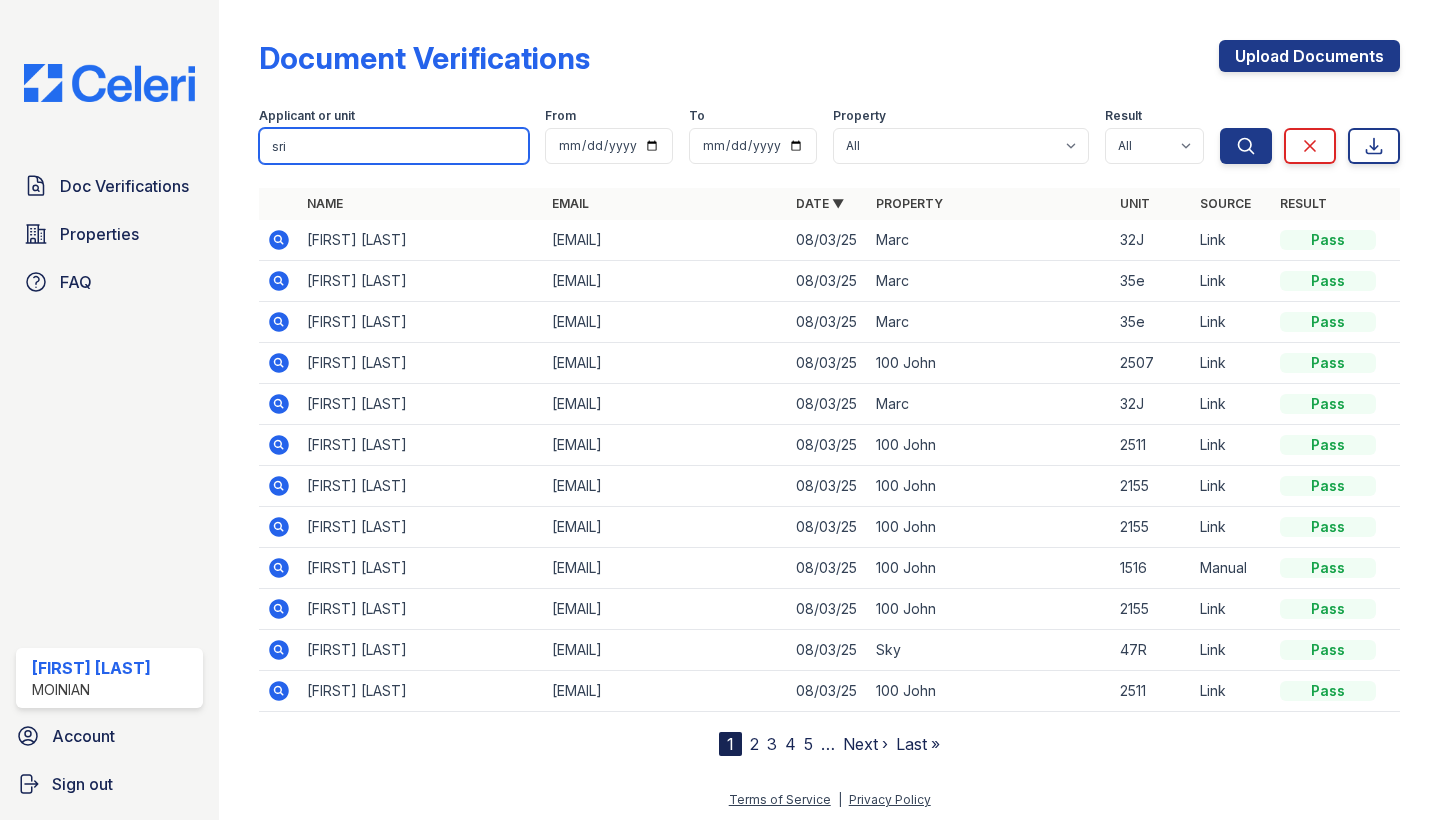 type on "sri" 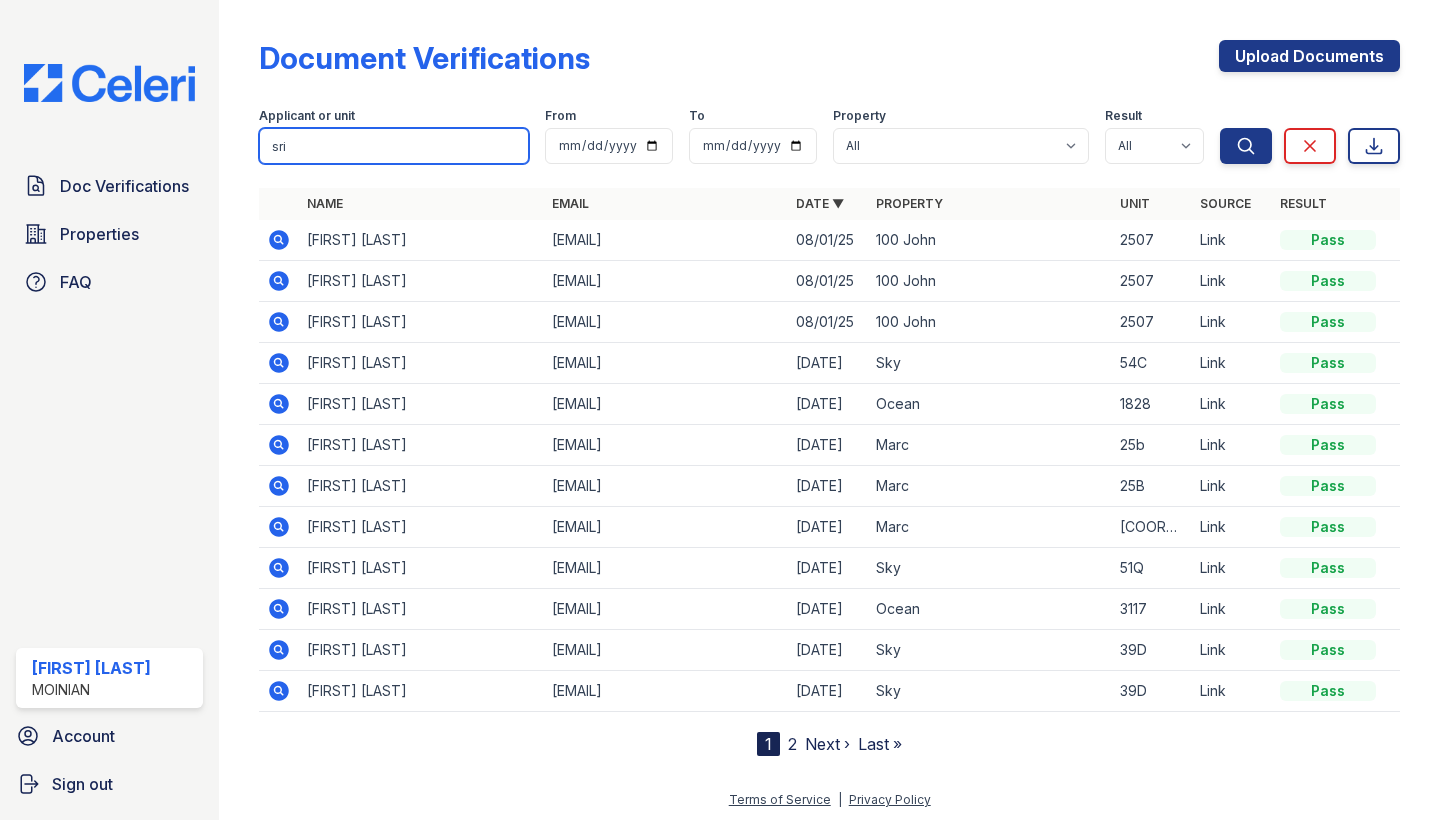 drag, startPoint x: 328, startPoint y: 151, endPoint x: 346, endPoint y: 159, distance: 19.697716 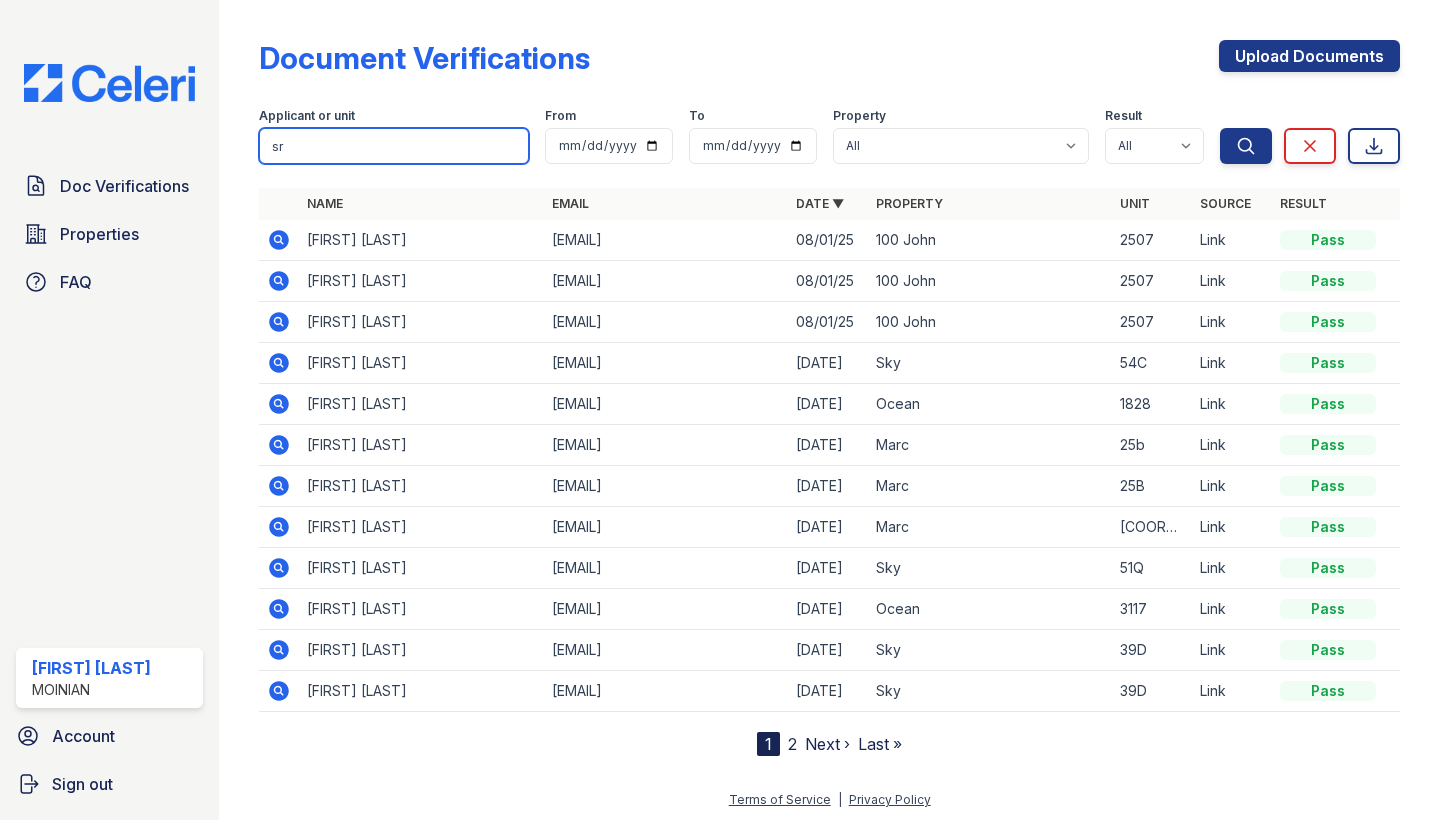 type on "s" 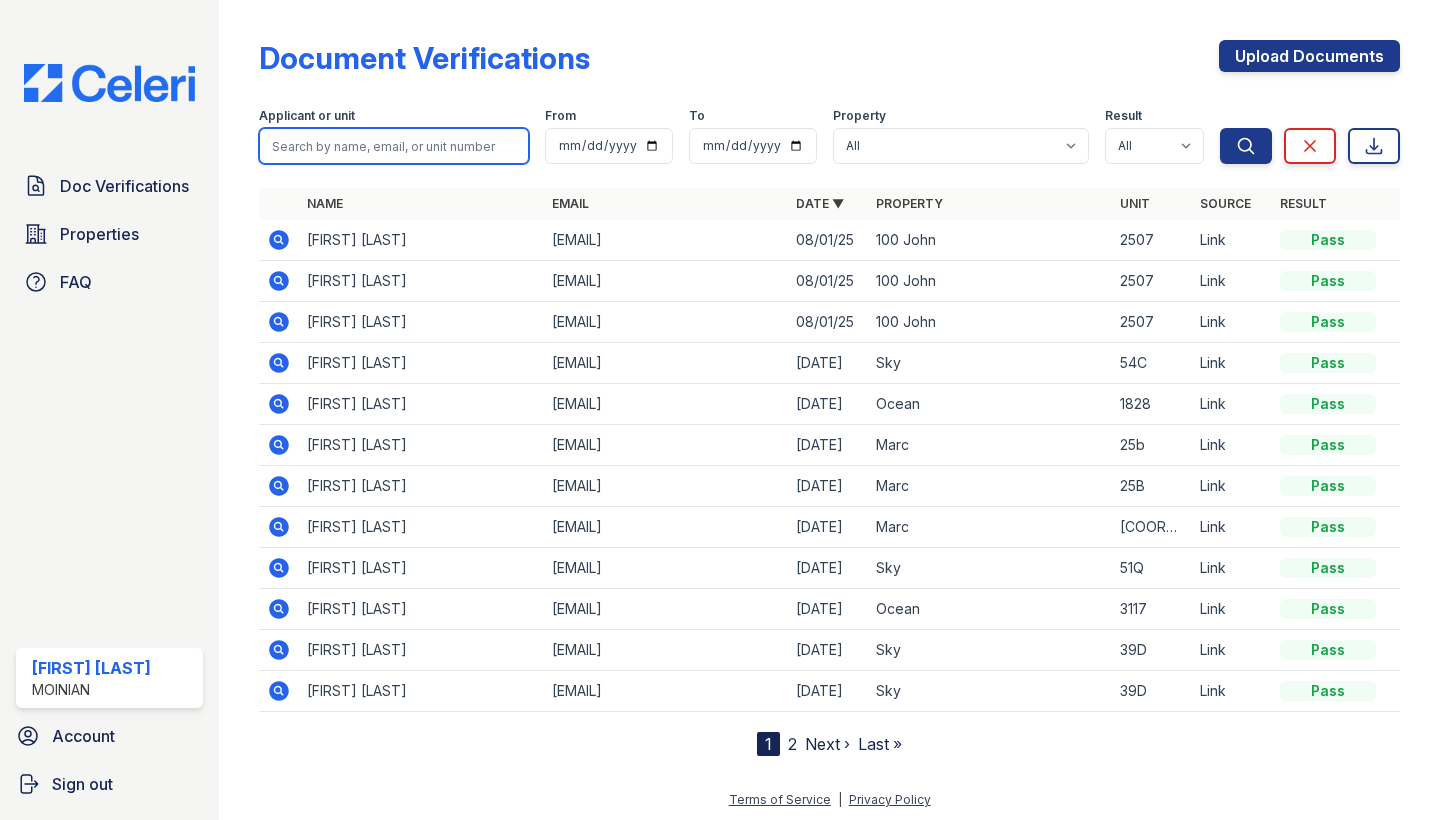 type 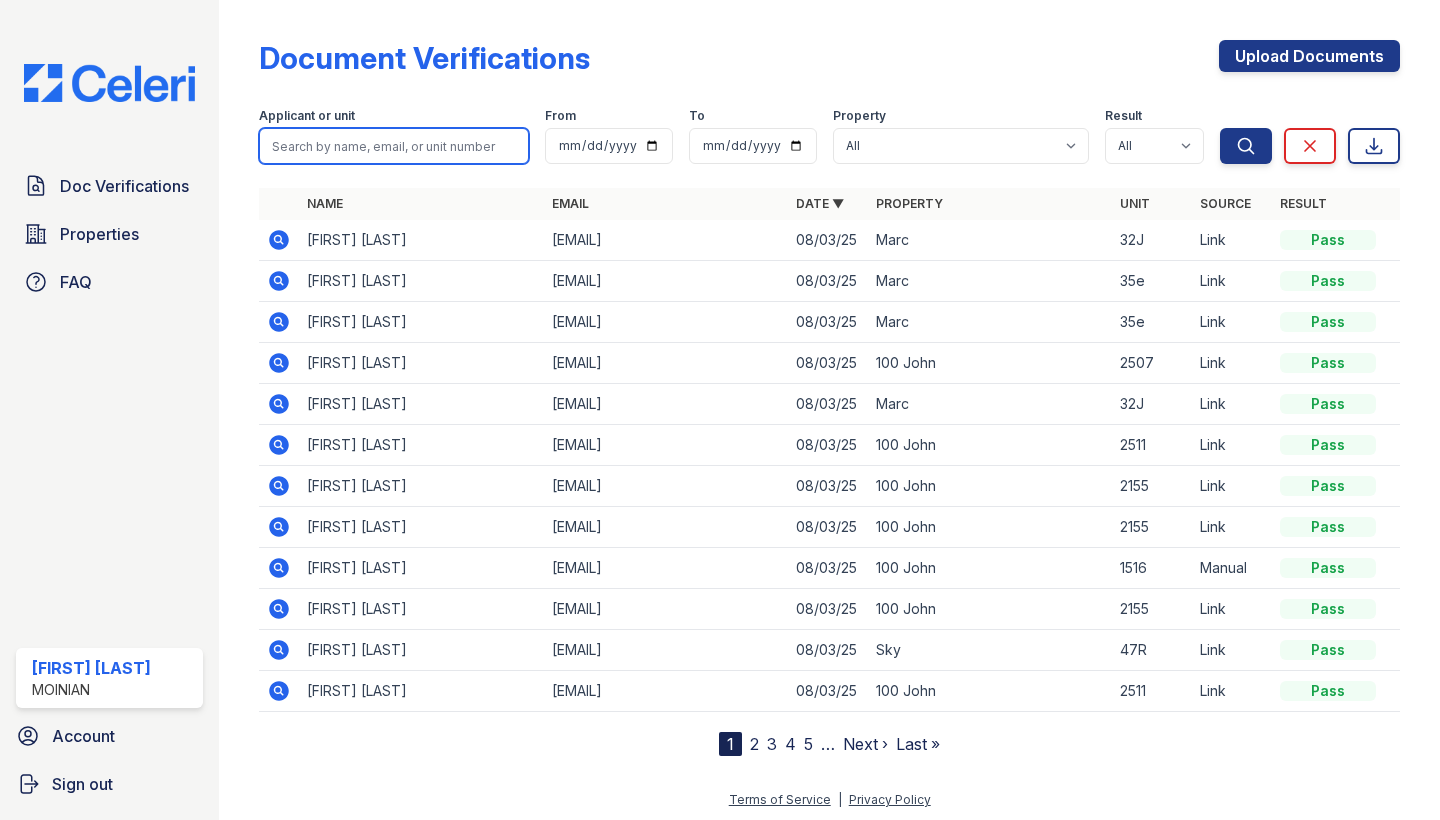 click at bounding box center [394, 146] 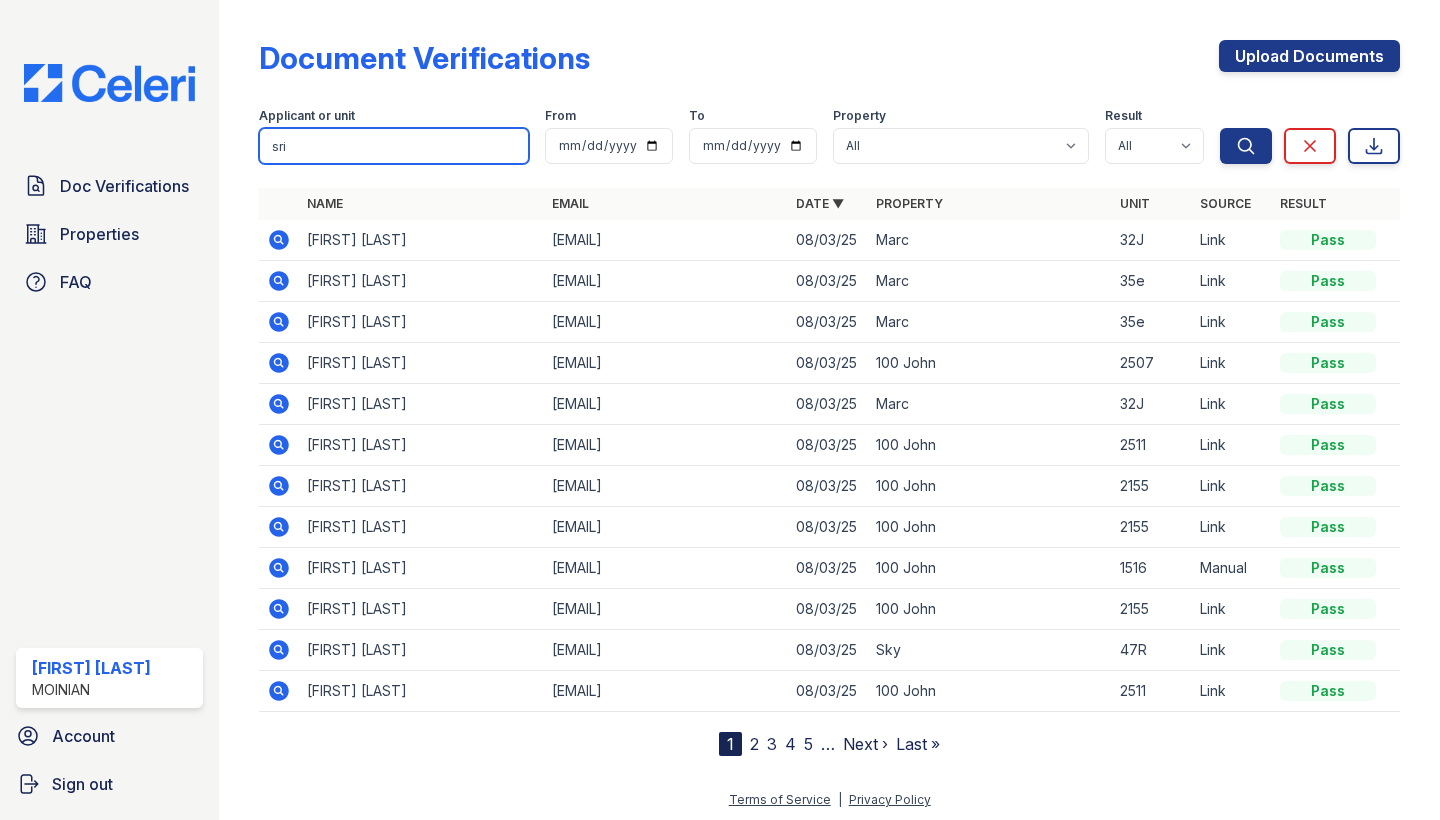 type on "sri" 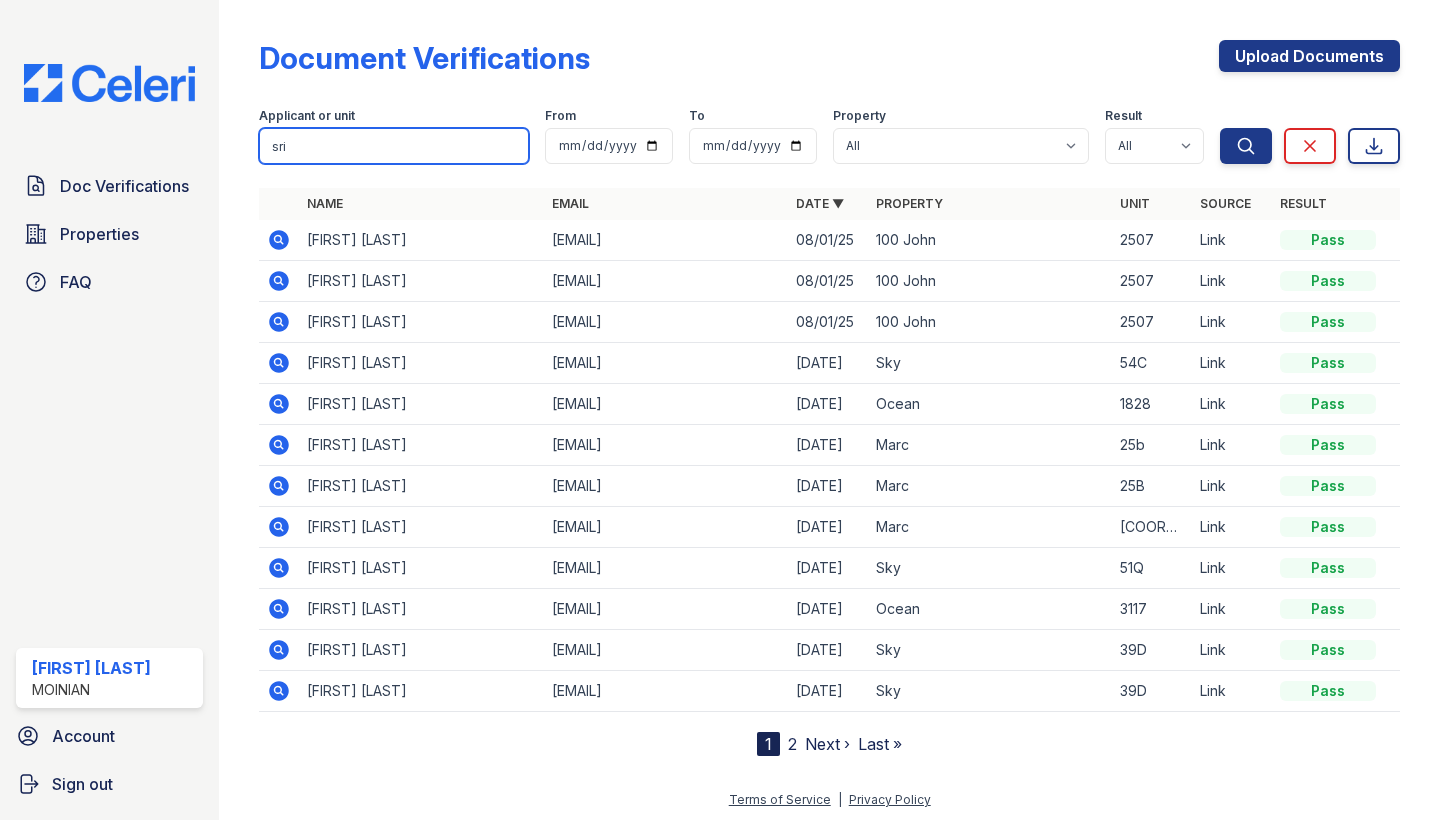 click on "sri" at bounding box center [394, 146] 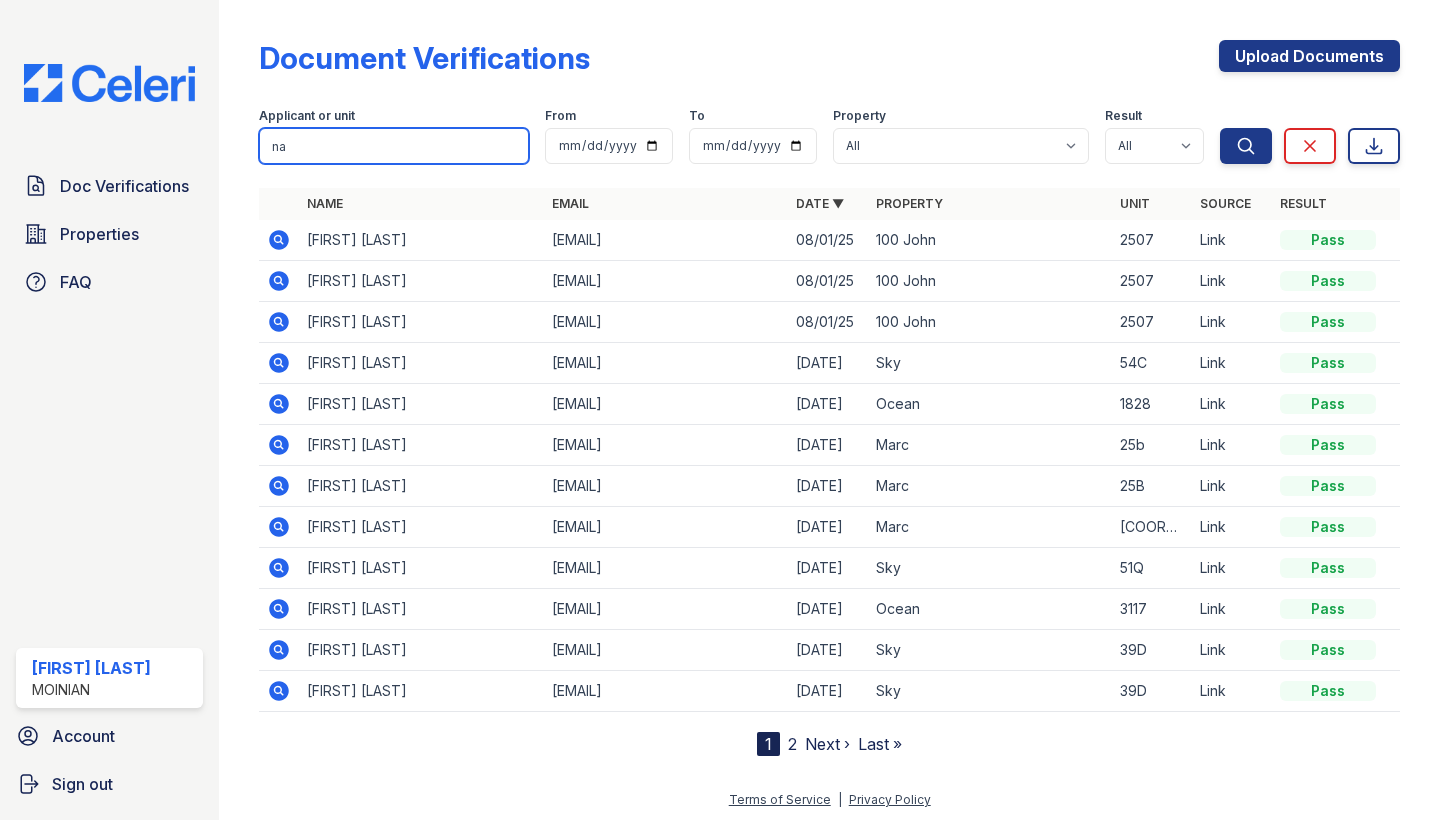 type on "n" 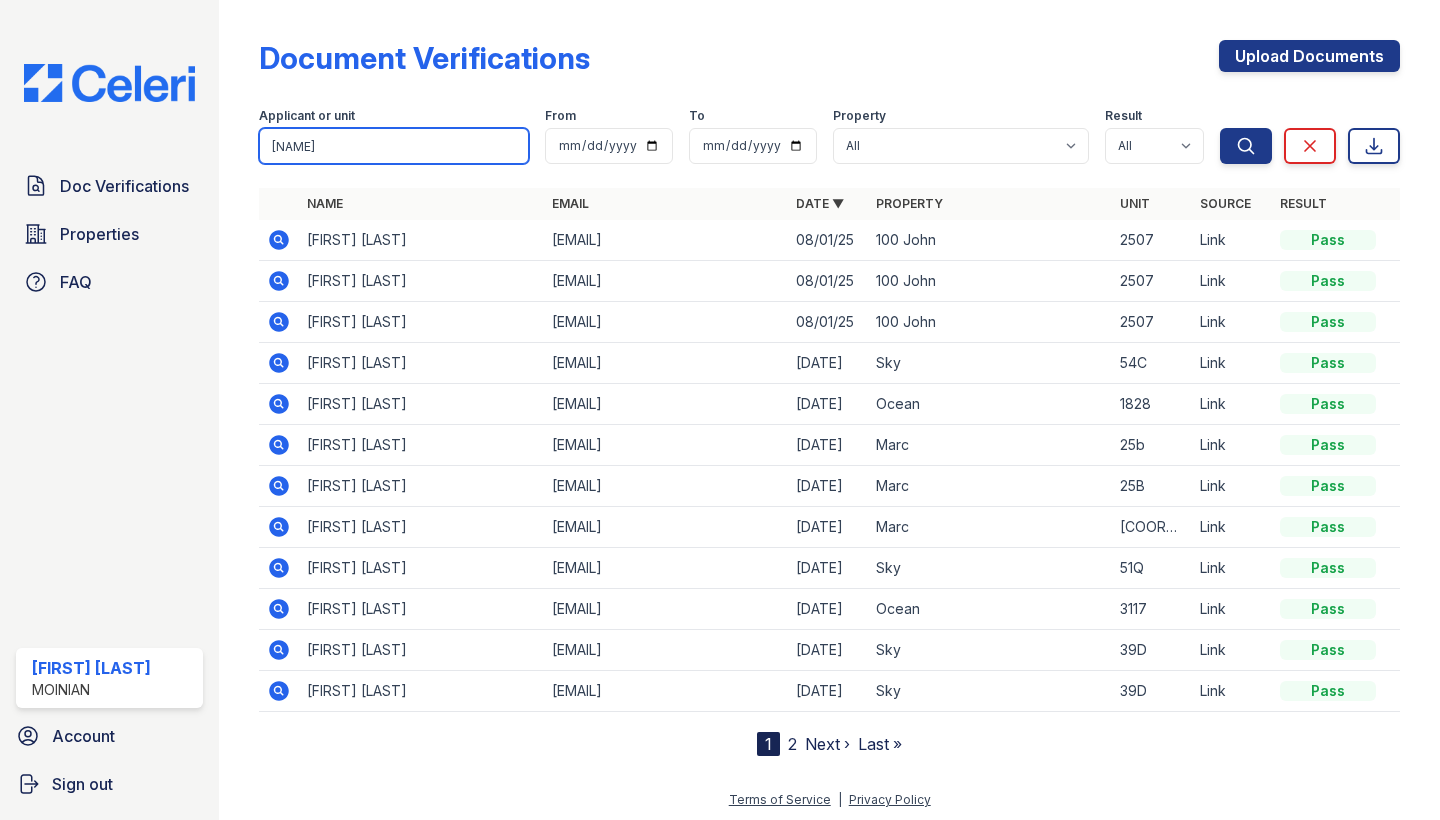 type on "nandu" 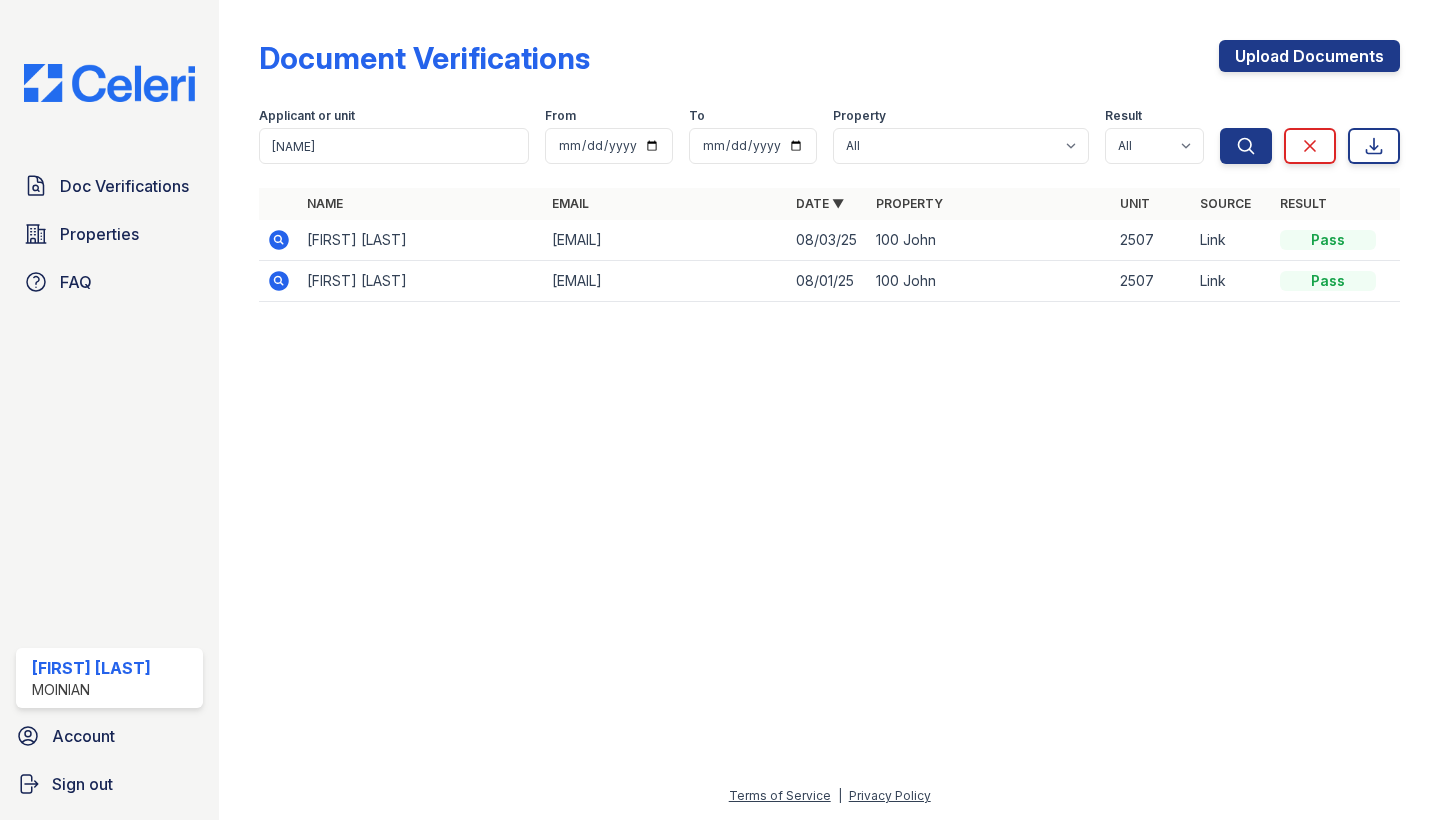 click 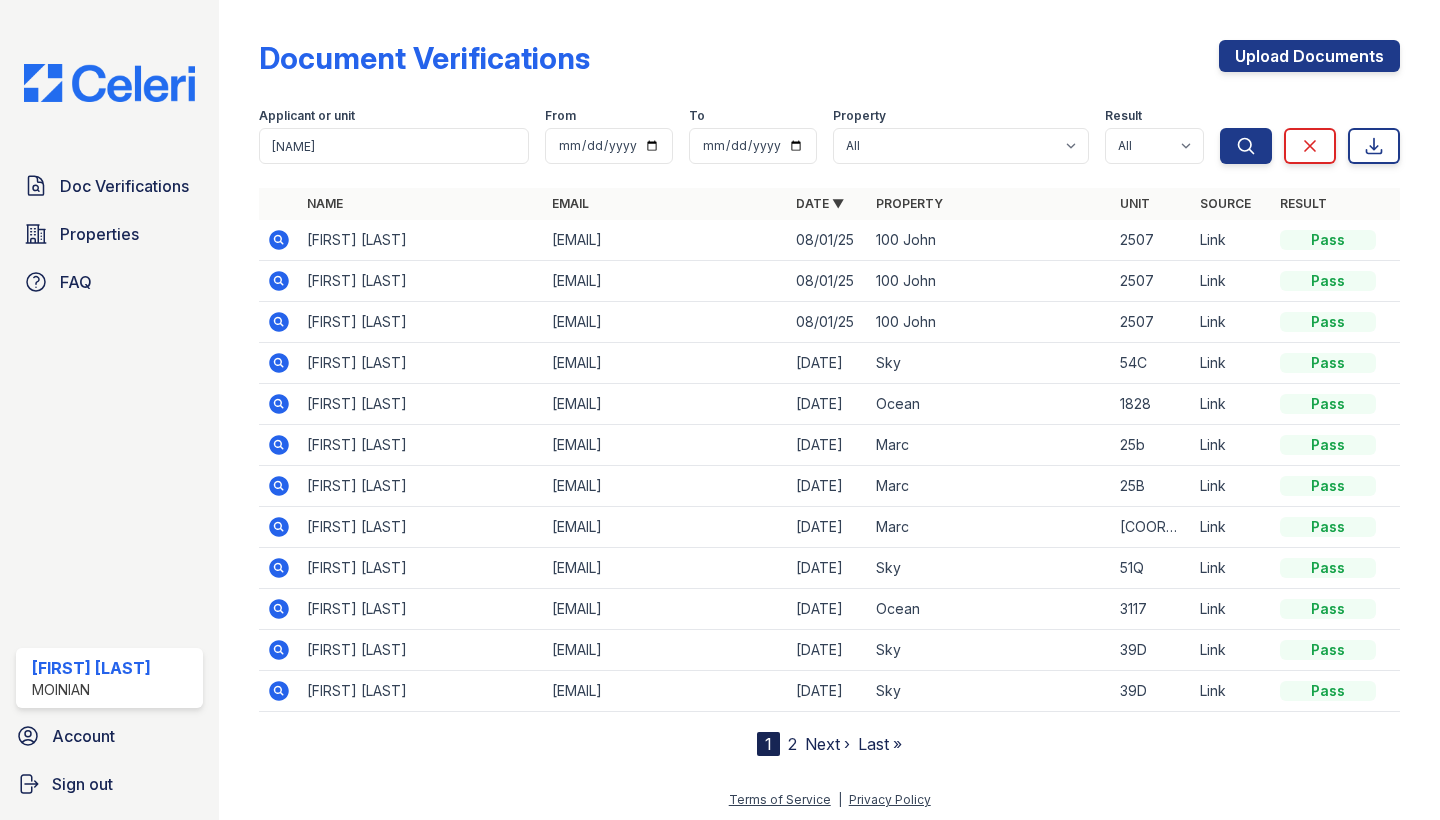 click 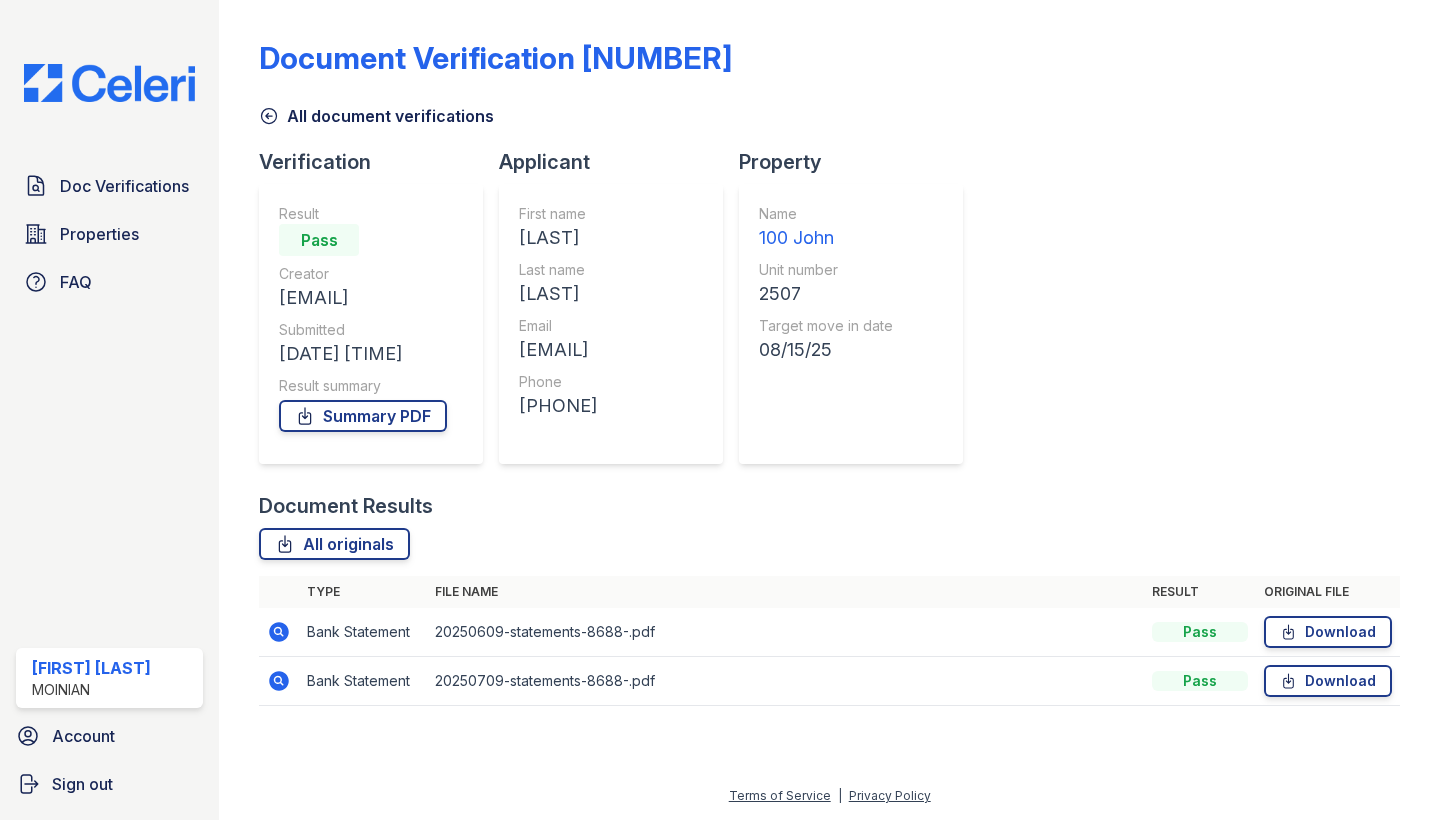 scroll, scrollTop: 0, scrollLeft: 0, axis: both 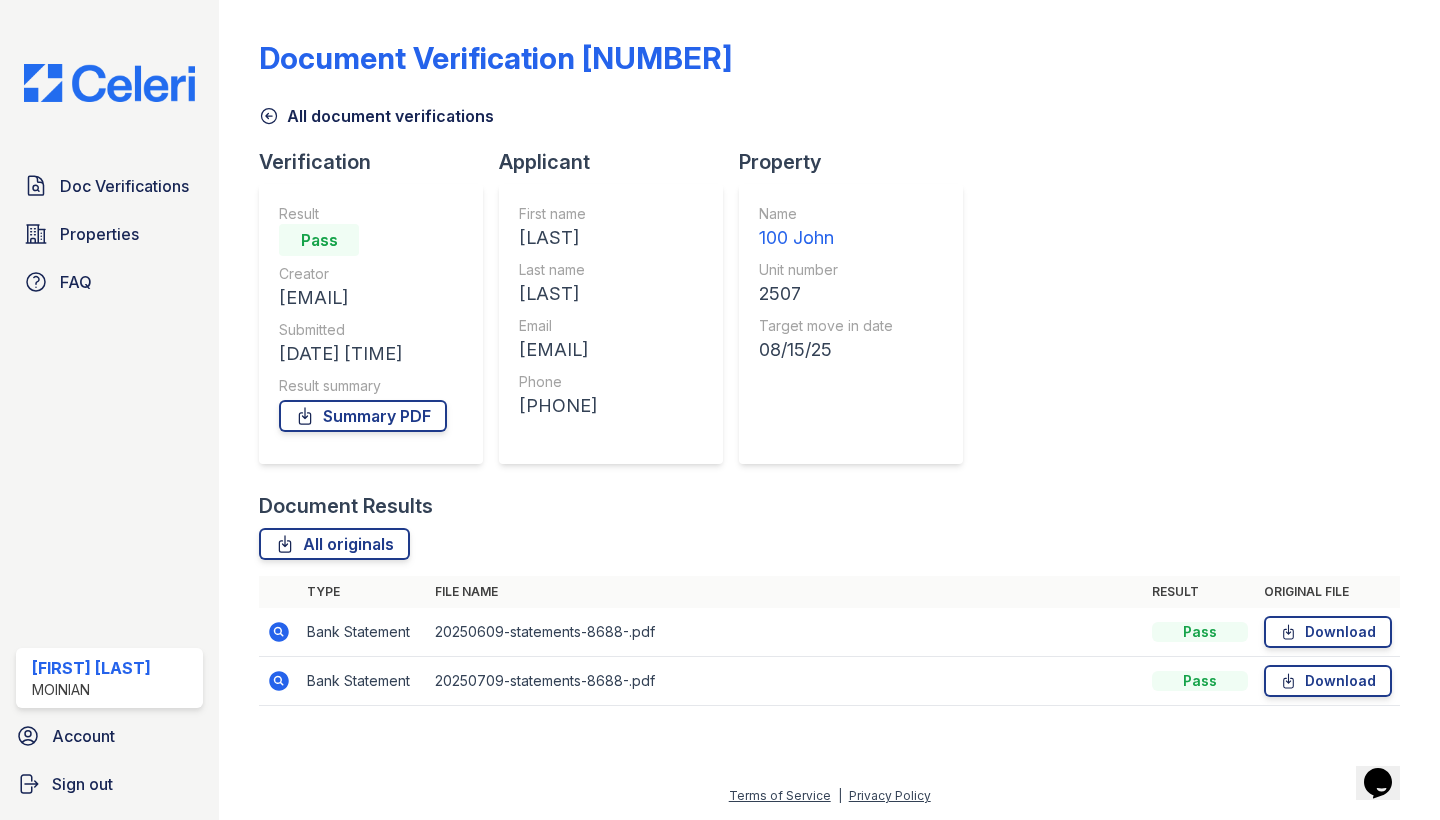 click 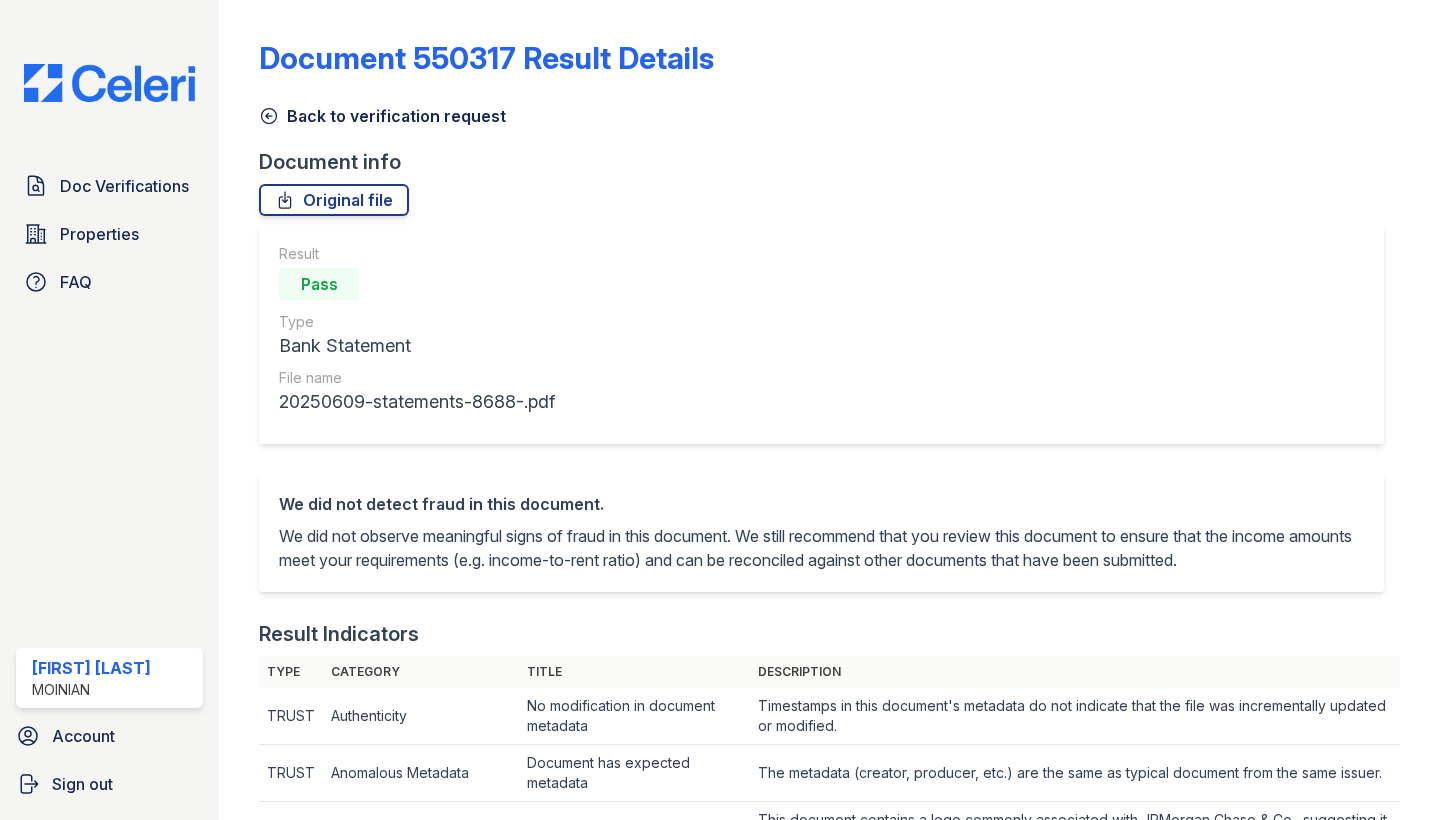 scroll, scrollTop: 0, scrollLeft: 0, axis: both 